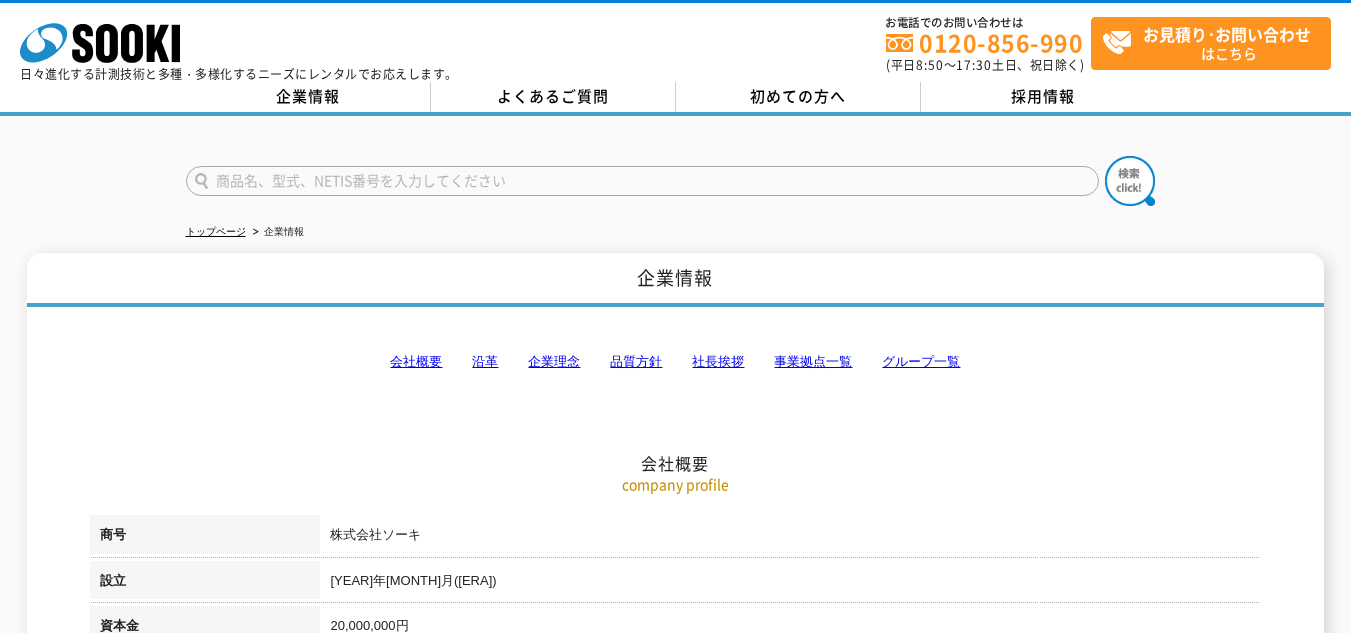 scroll, scrollTop: 0, scrollLeft: 0, axis: both 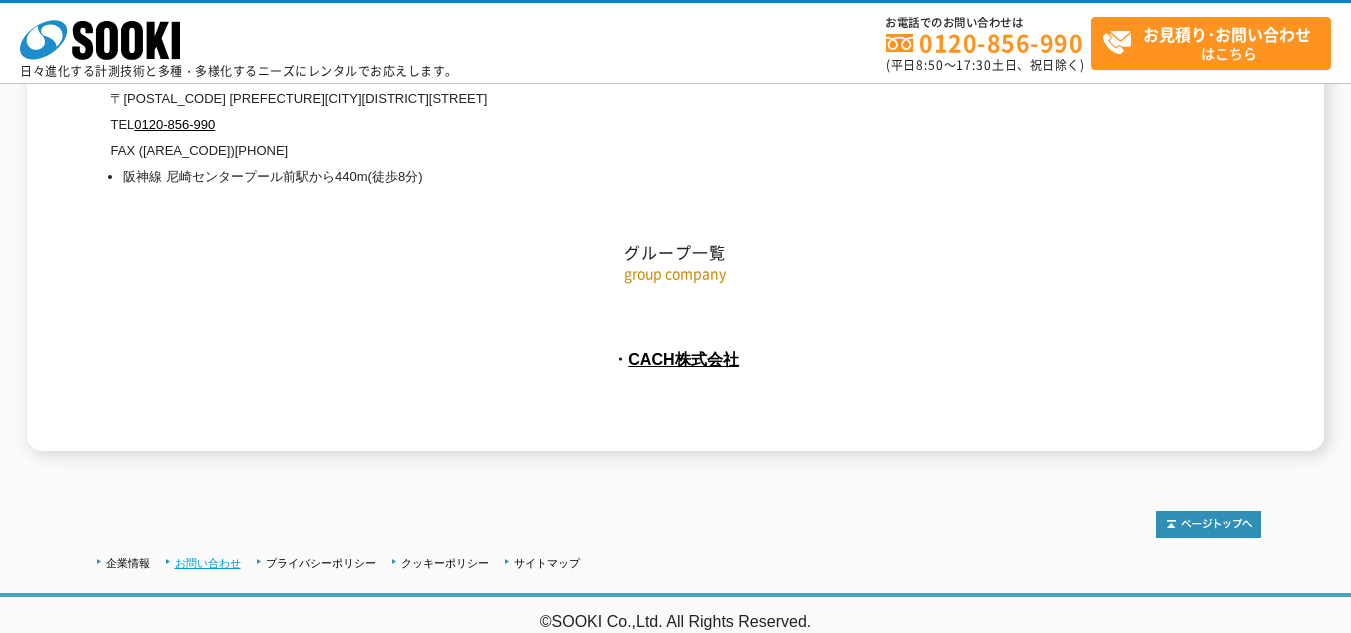 click on "お問い合わせ" at bounding box center (208, 563) 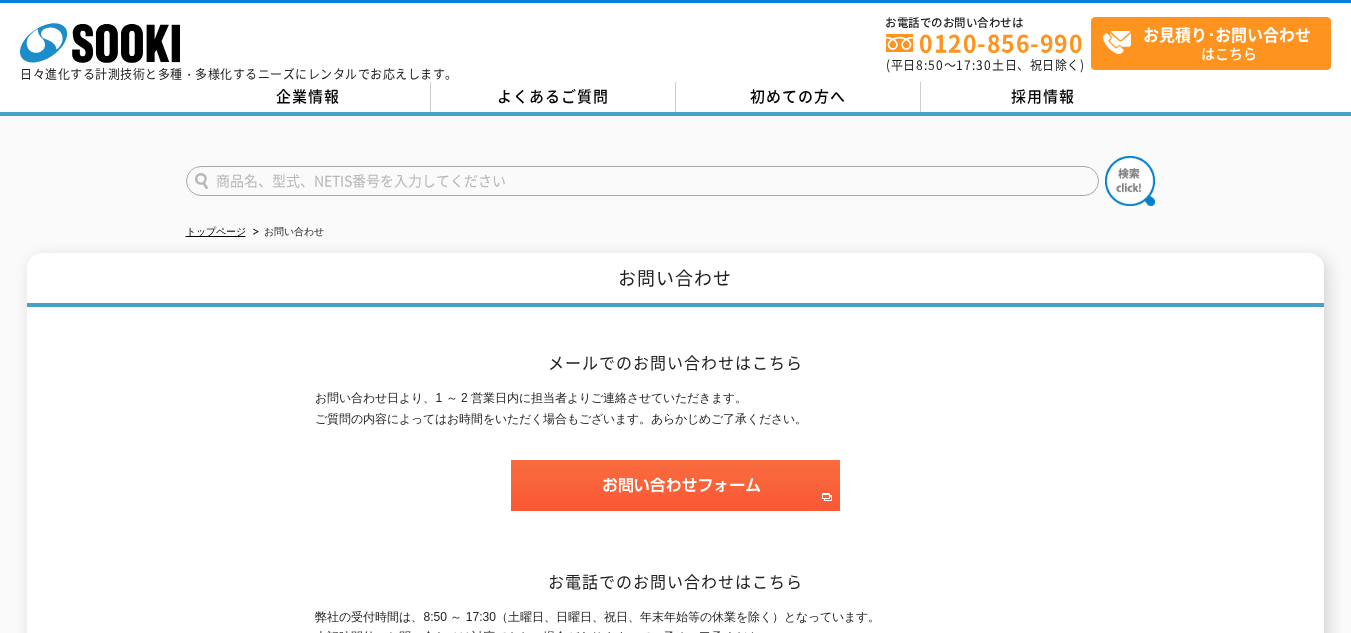 scroll, scrollTop: 0, scrollLeft: 0, axis: both 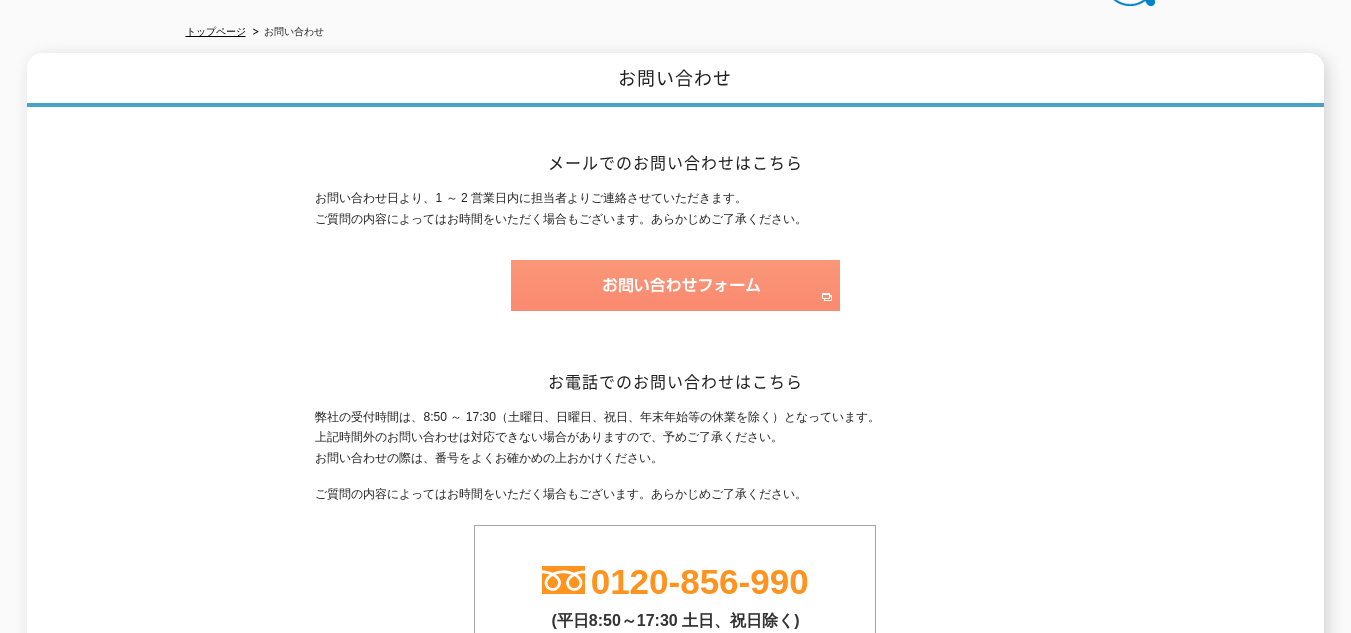 click at bounding box center (675, 285) 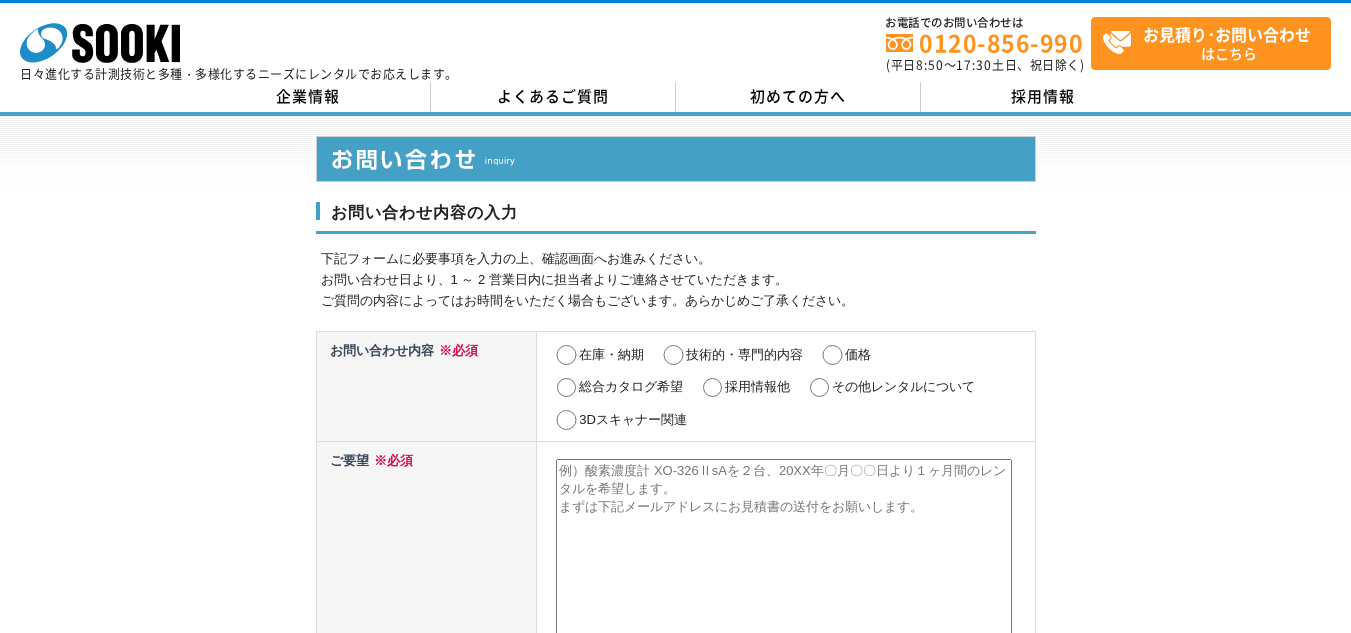 scroll, scrollTop: 0, scrollLeft: 0, axis: both 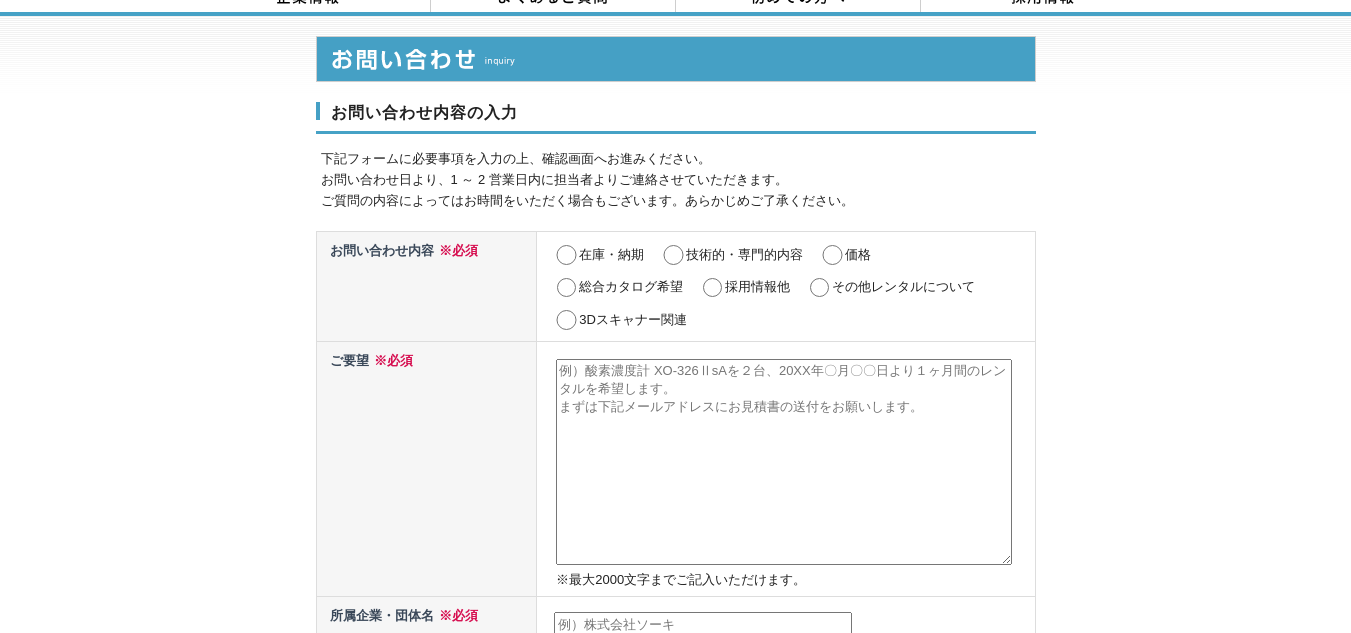 click on "その他レンタルについて" at bounding box center [819, 288] 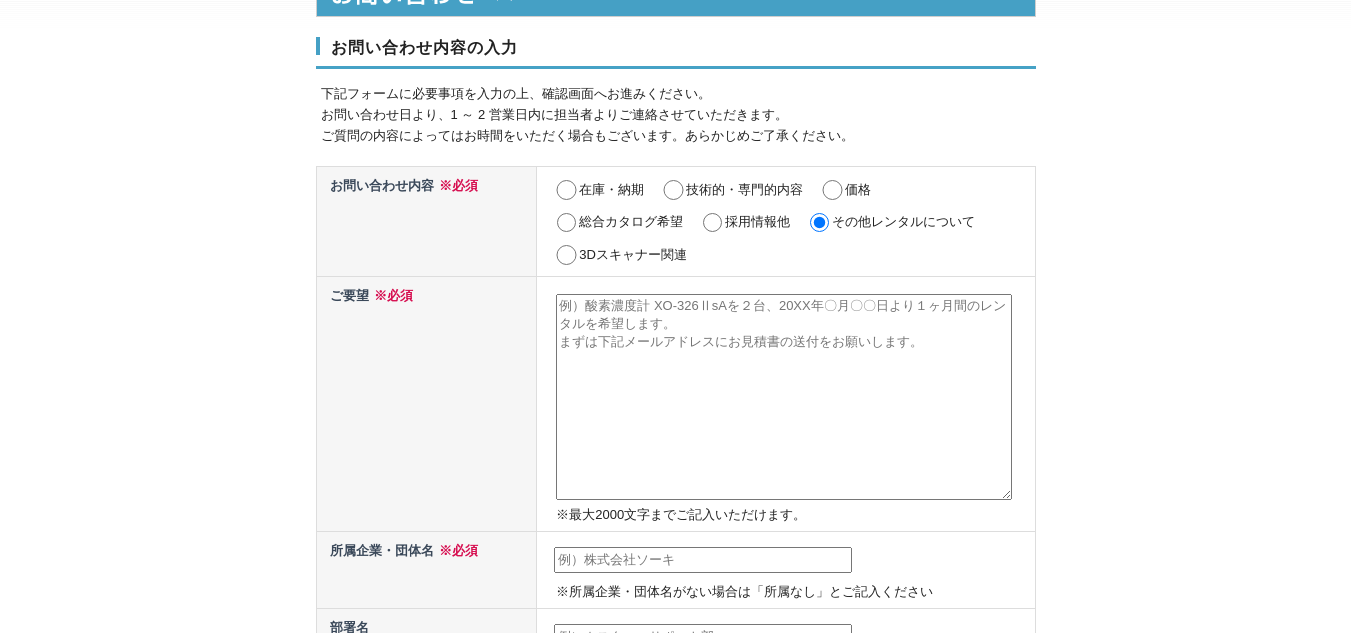 scroll, scrollTop: 200, scrollLeft: 0, axis: vertical 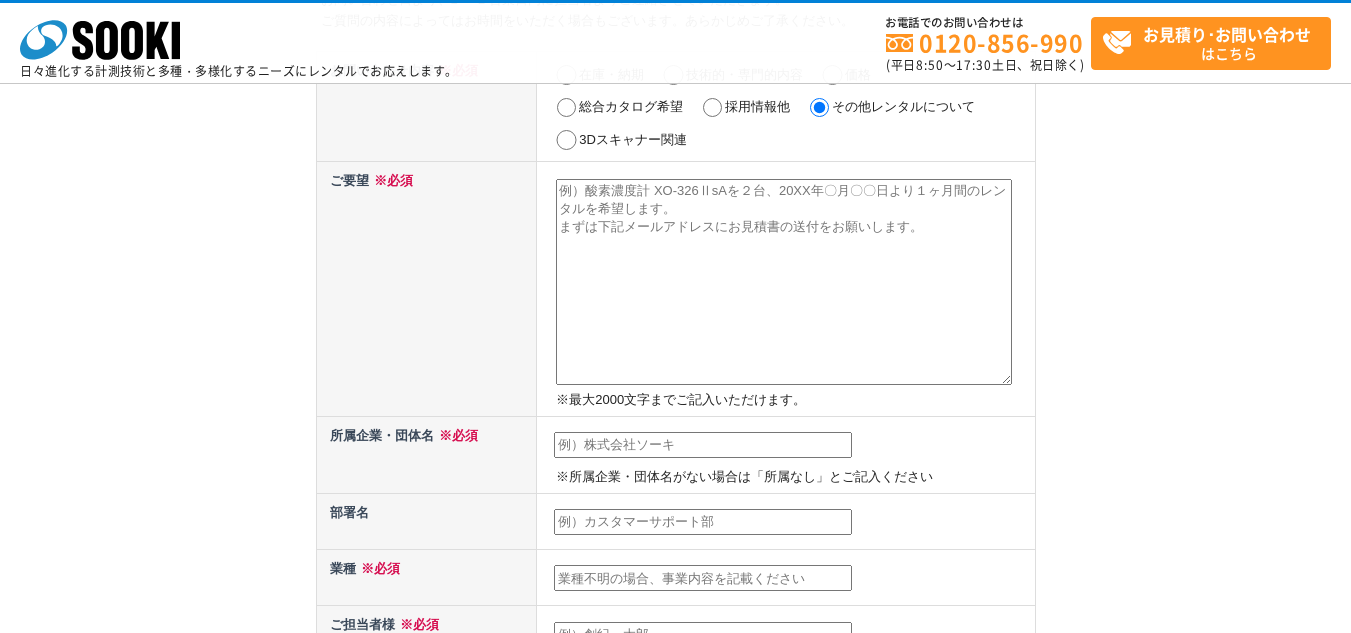 drag, startPoint x: 580, startPoint y: 189, endPoint x: 569, endPoint y: 203, distance: 17.804493 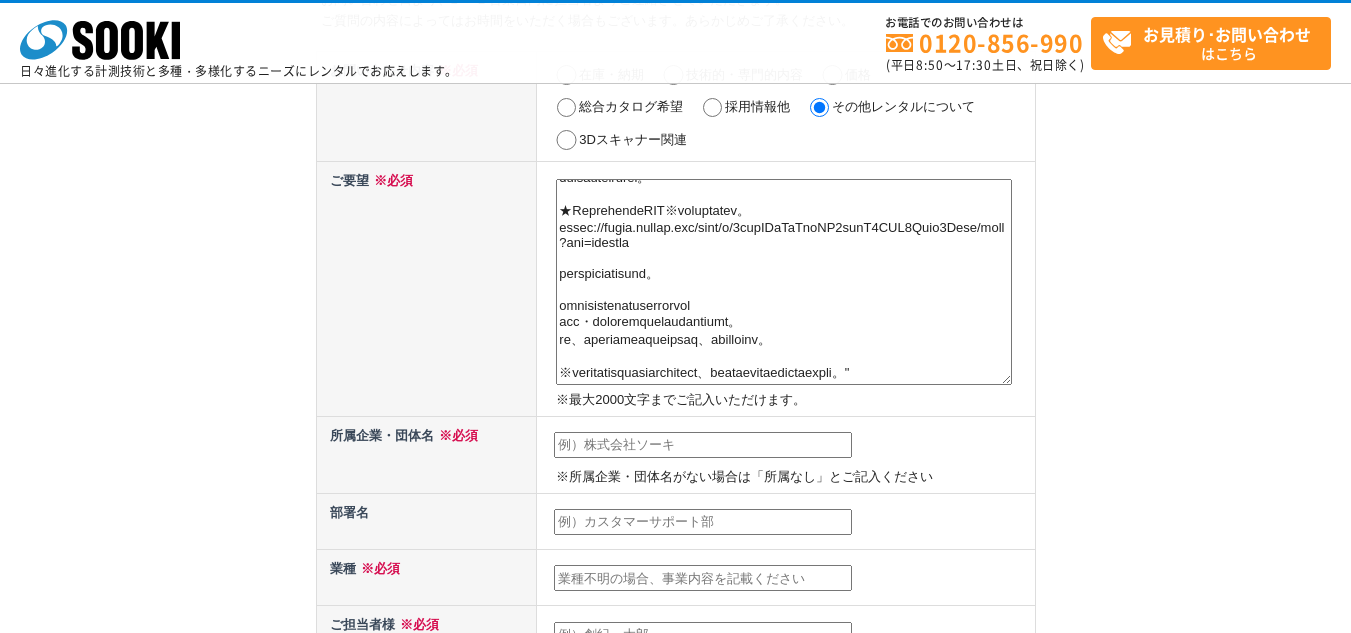 scroll, scrollTop: 380, scrollLeft: 0, axis: vertical 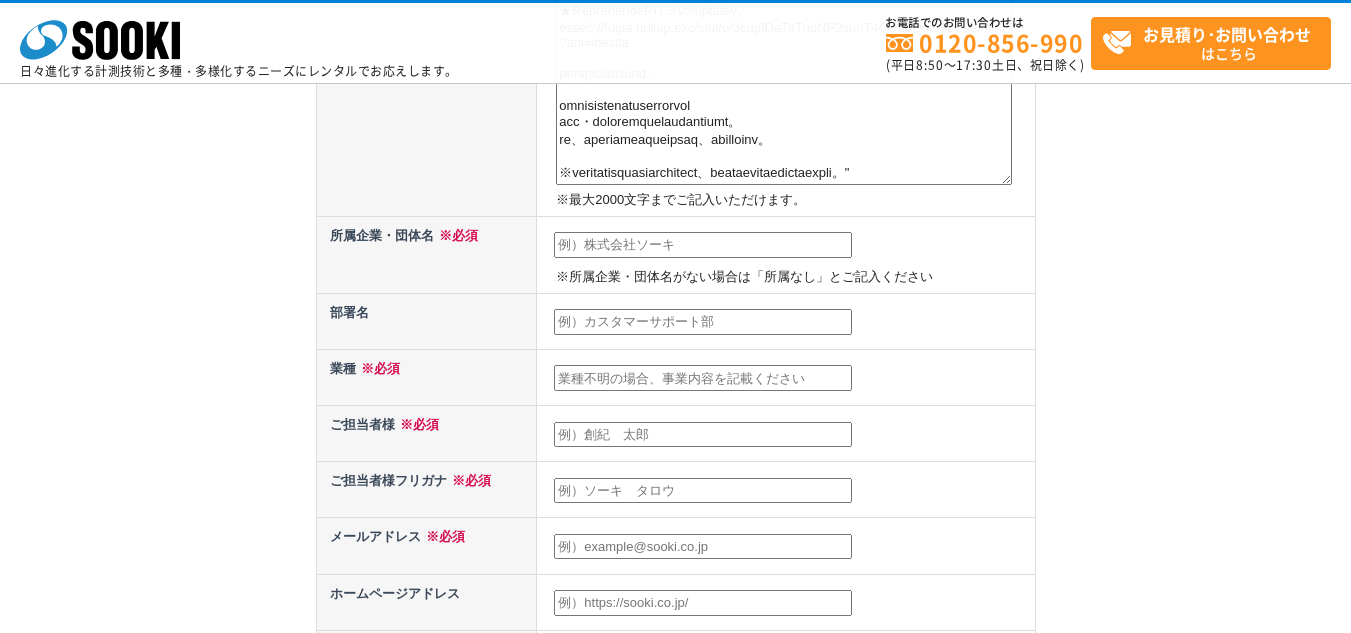 type on ""問い合わせフォーム経由という正規のルートを辿らないご連絡となり大変申し訳ございません。
交通広告代理店(株)アドスマイルの布施と申します。
突然のメールで失礼いたします。
この度、
JR 新橋　駅
に広告の空きが出ましたので、東洋経済にご掲載のみなさまに
駅看板のご紹介でご連絡させていただきました。
資料を下記URLにご用意しておりますので
ご覧頂ければ幸いでございます。
★GoogleドライブURL※ダウンロード不要です。
https://drive.google.com/file/d/1hmuWWpTaPzbQZ9qjpZ5UPY8Bguk0Lwrf/view?usp=sharing
どうぞよろしくお願いいたします。
そのほか鉄道や空港の媒体もご紹介可能ですので
ご興味・ご質問等ございましたらお気軽にご連絡下さい。
なお、万が一ご案内が重複していた場合には、何卒ご容赦ください。
※既に同一エリアに看板をご掲出のクライアント様は、当媒体をご提供出来ませんのでご了承願います。"..." 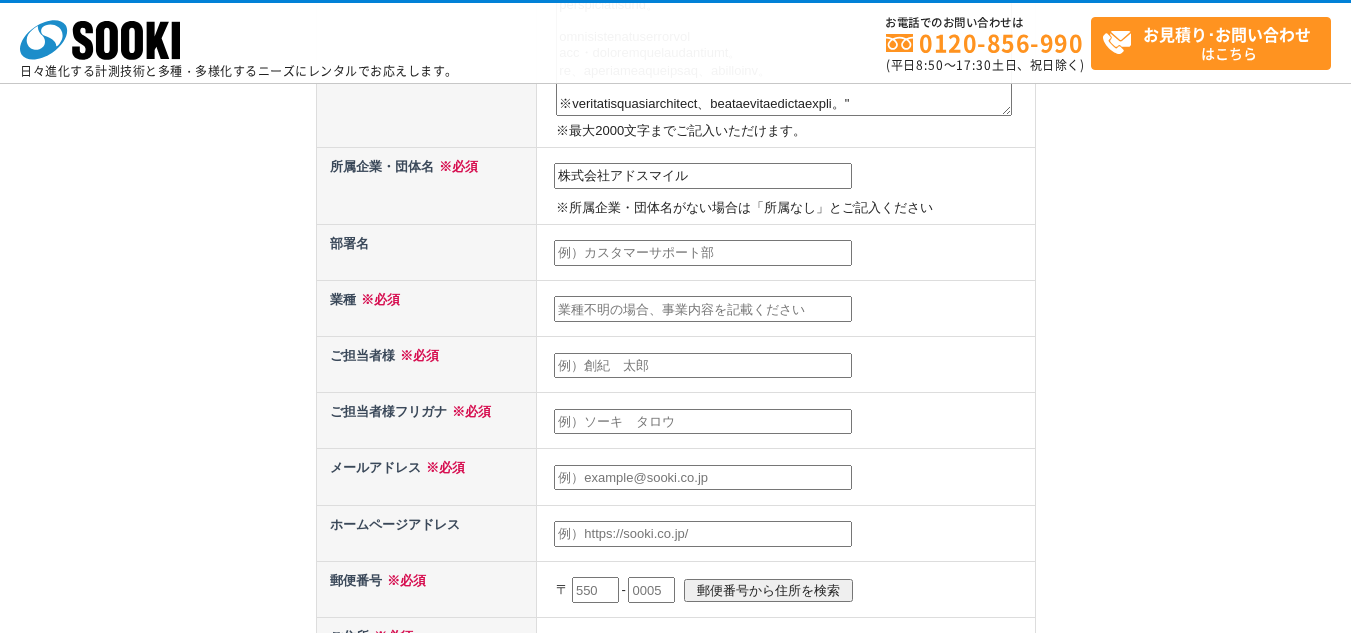scroll, scrollTop: 600, scrollLeft: 0, axis: vertical 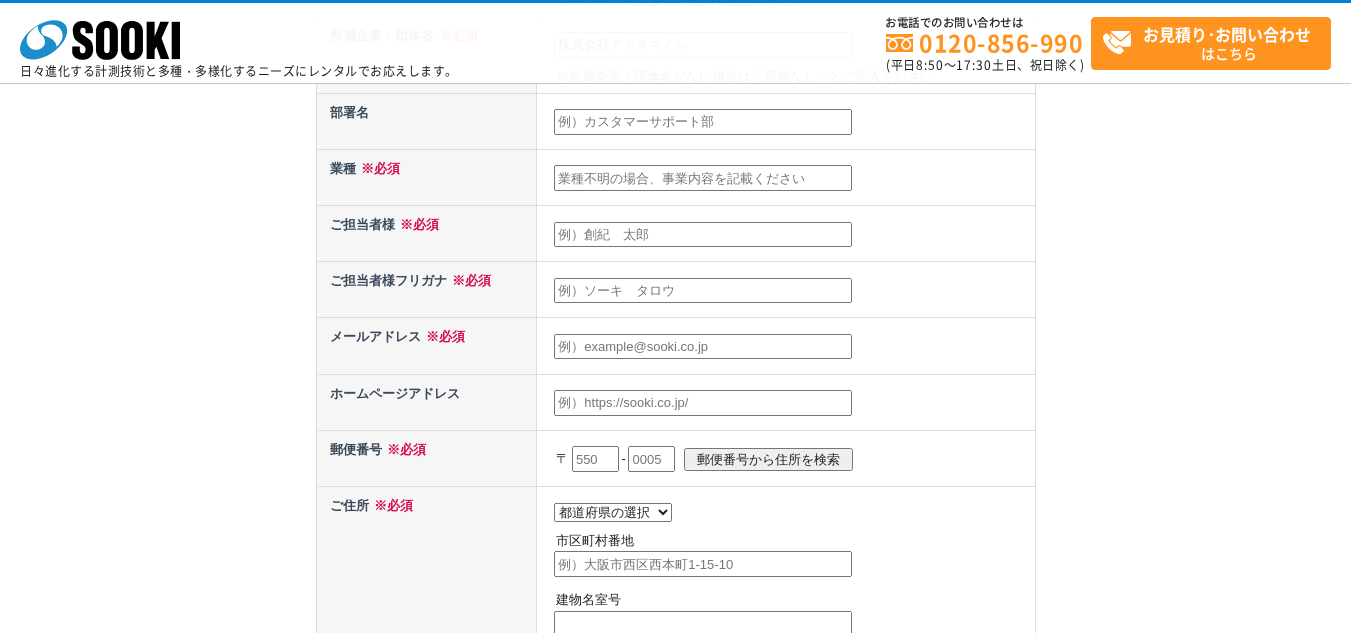 type on "株式会社アドスマイル" 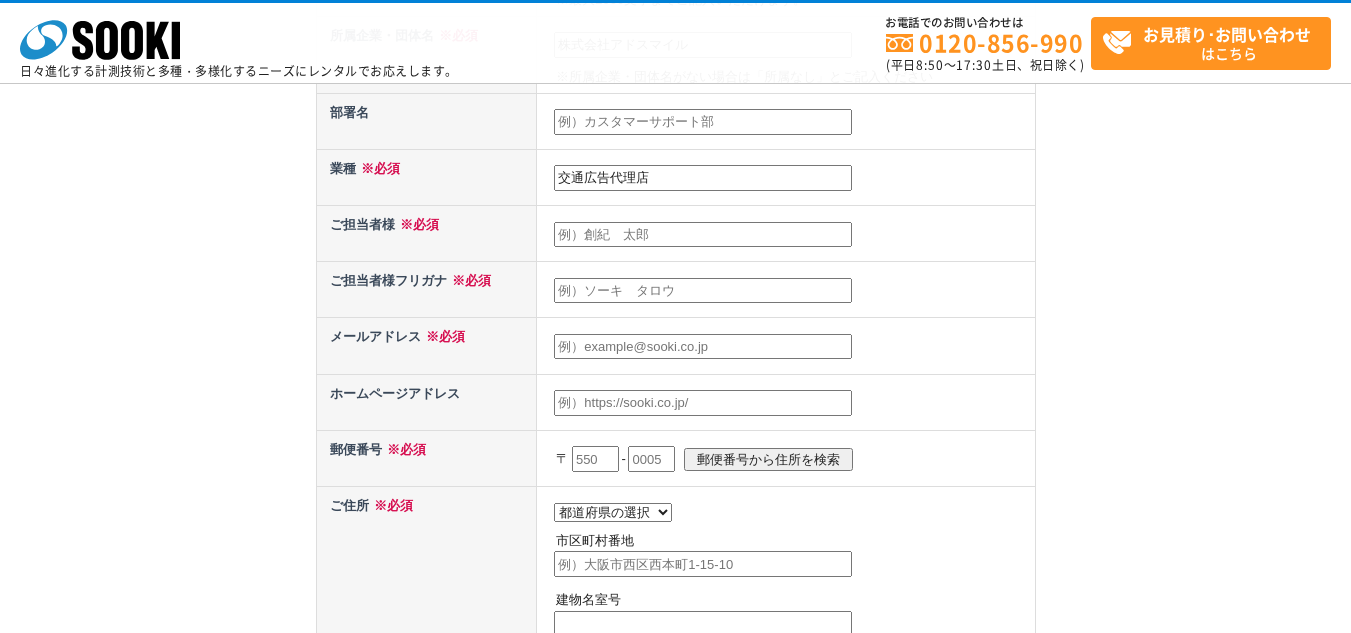 type on "交通広告代理店" 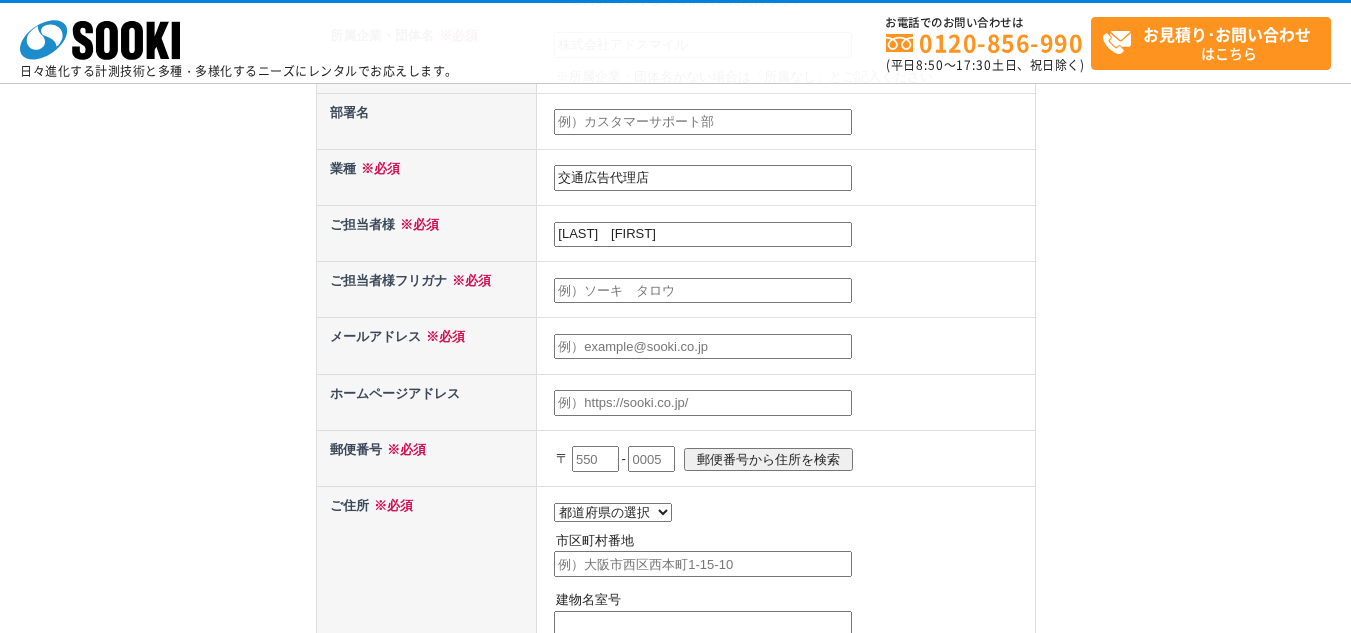 type on "布施　真友子" 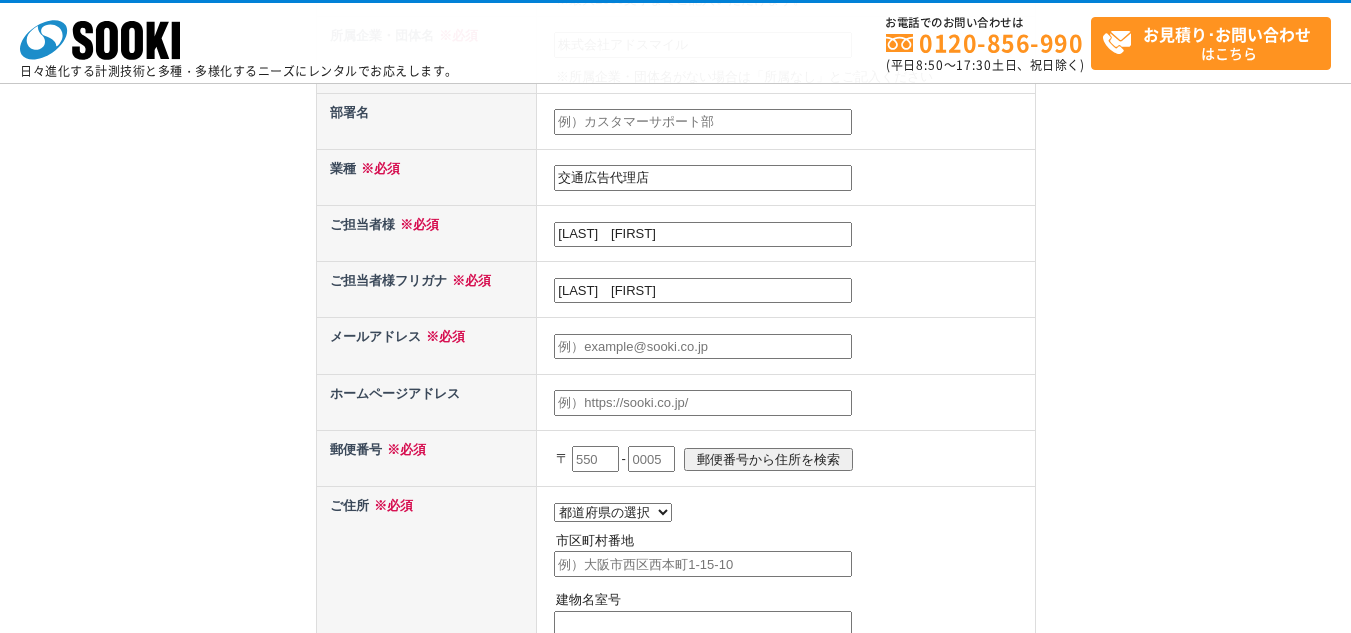 type on "ふせ　まゆこ" 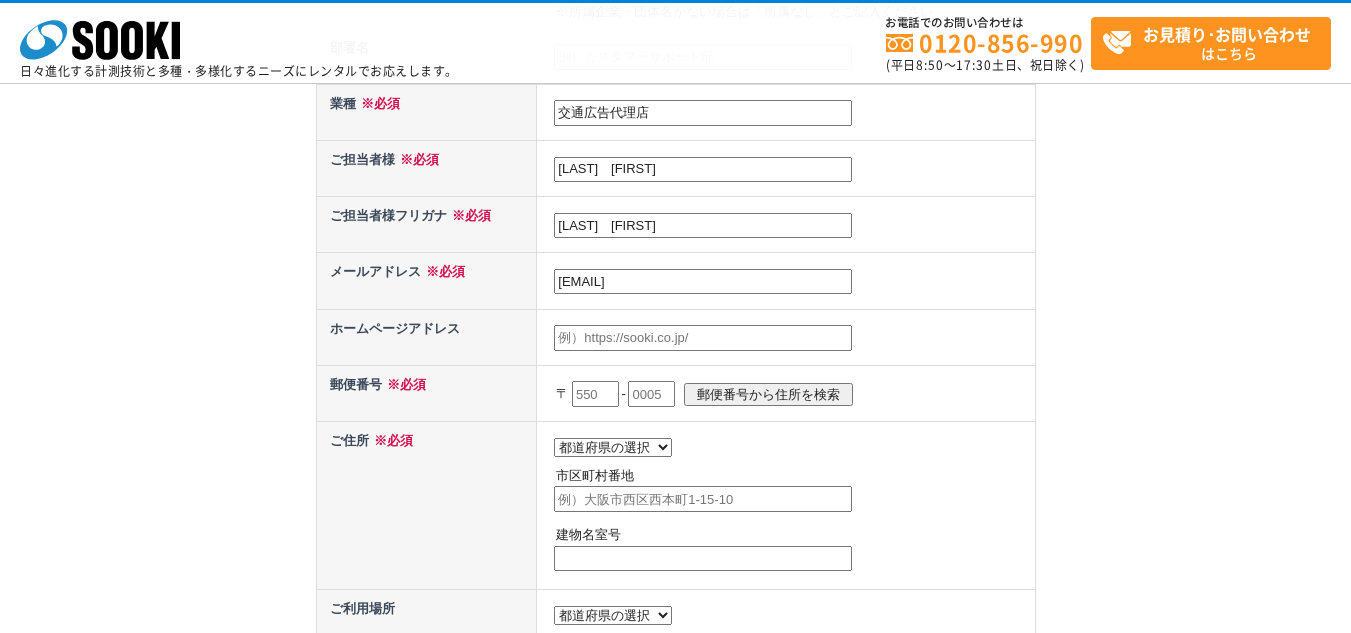 scroll, scrollTop: 800, scrollLeft: 0, axis: vertical 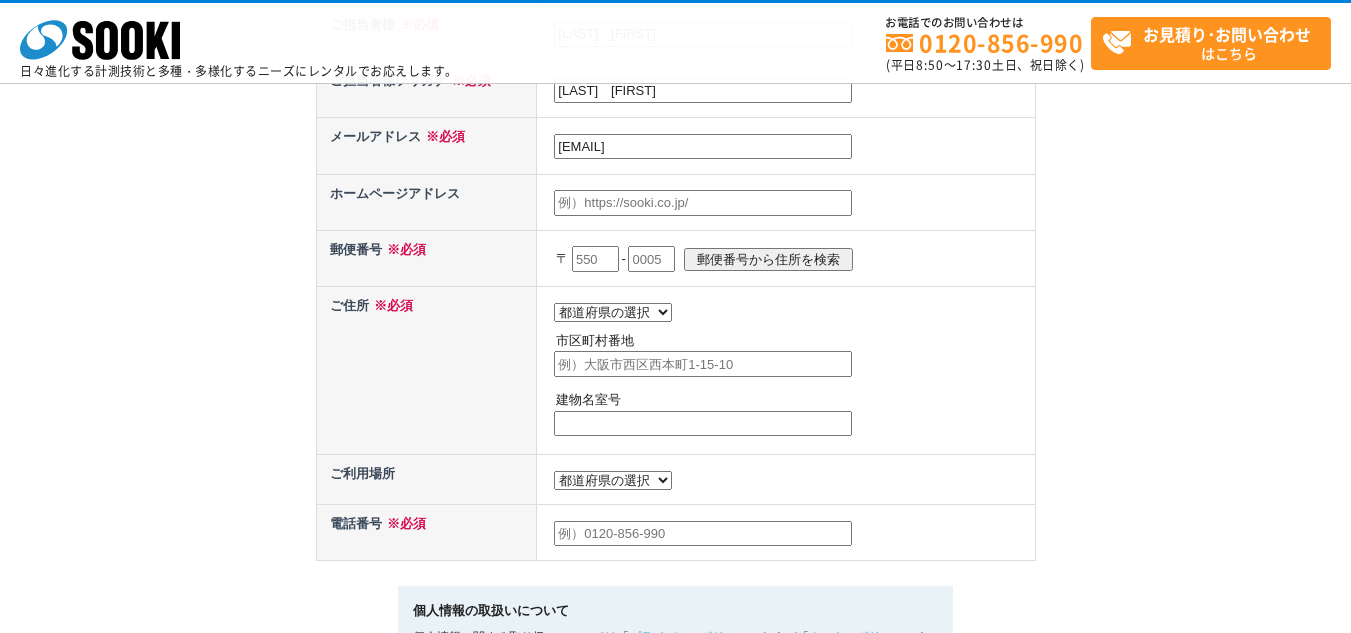 type on "ooh@ad-smile.co.jp" 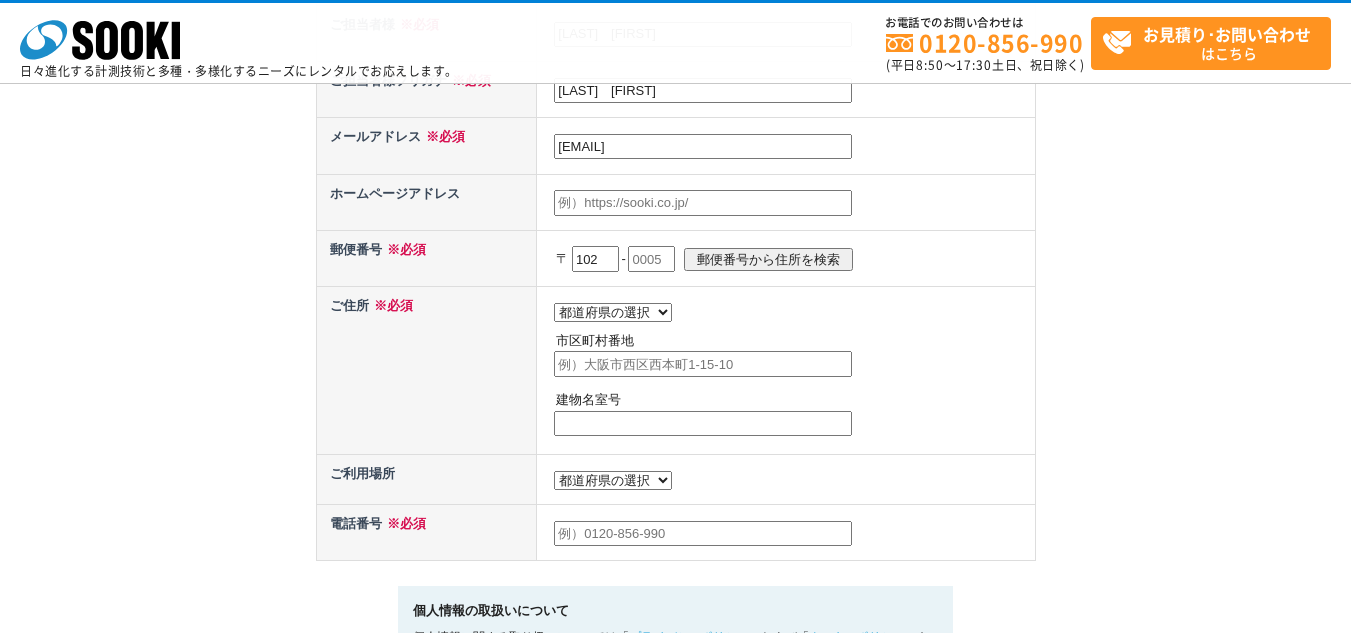 type on "102" 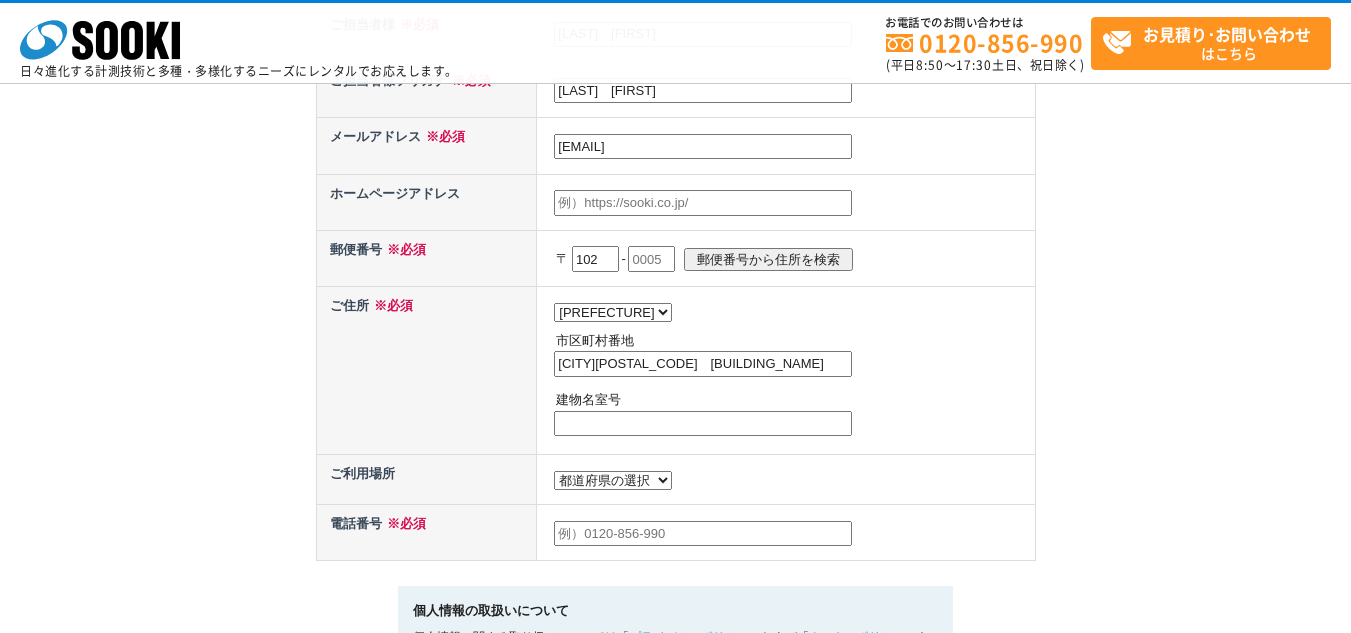 click at bounding box center (651, 259) 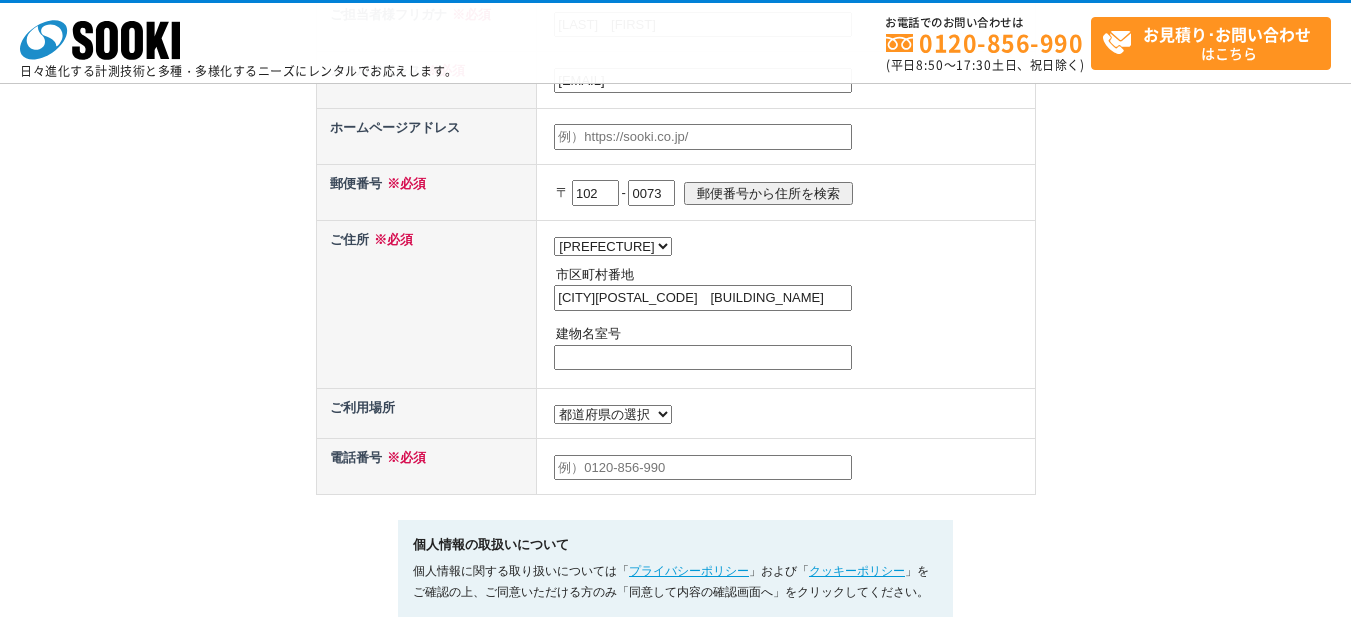 scroll, scrollTop: 900, scrollLeft: 0, axis: vertical 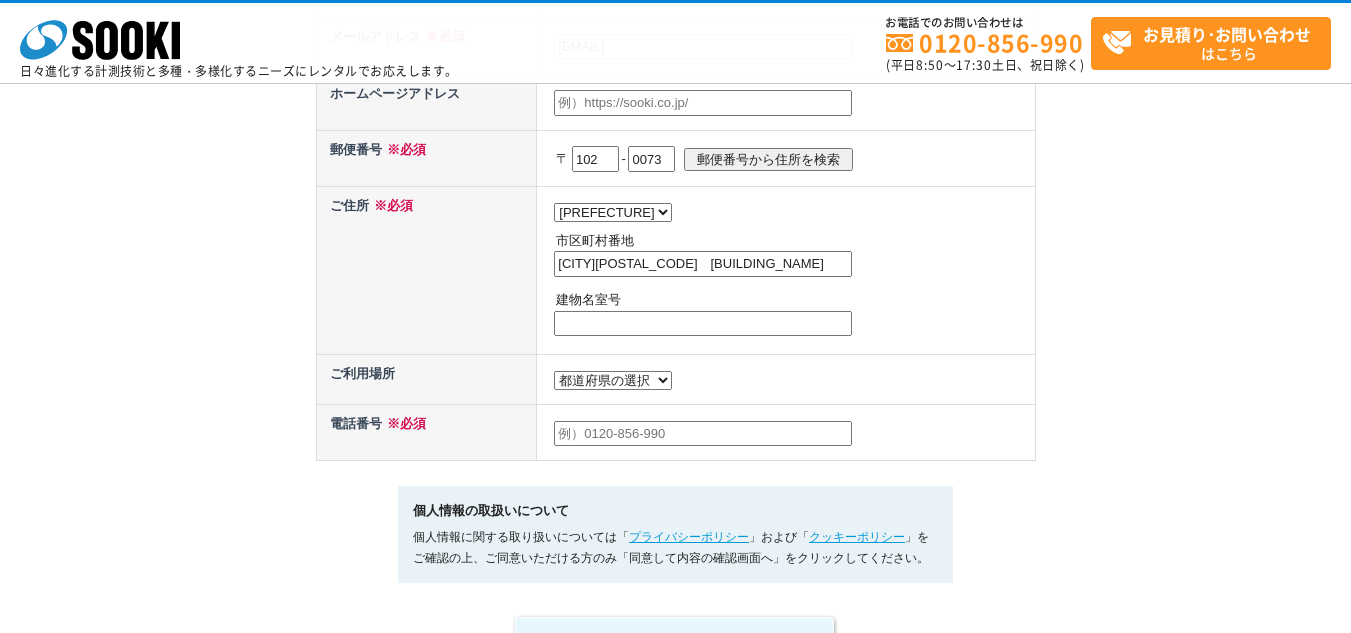 type on "0073" 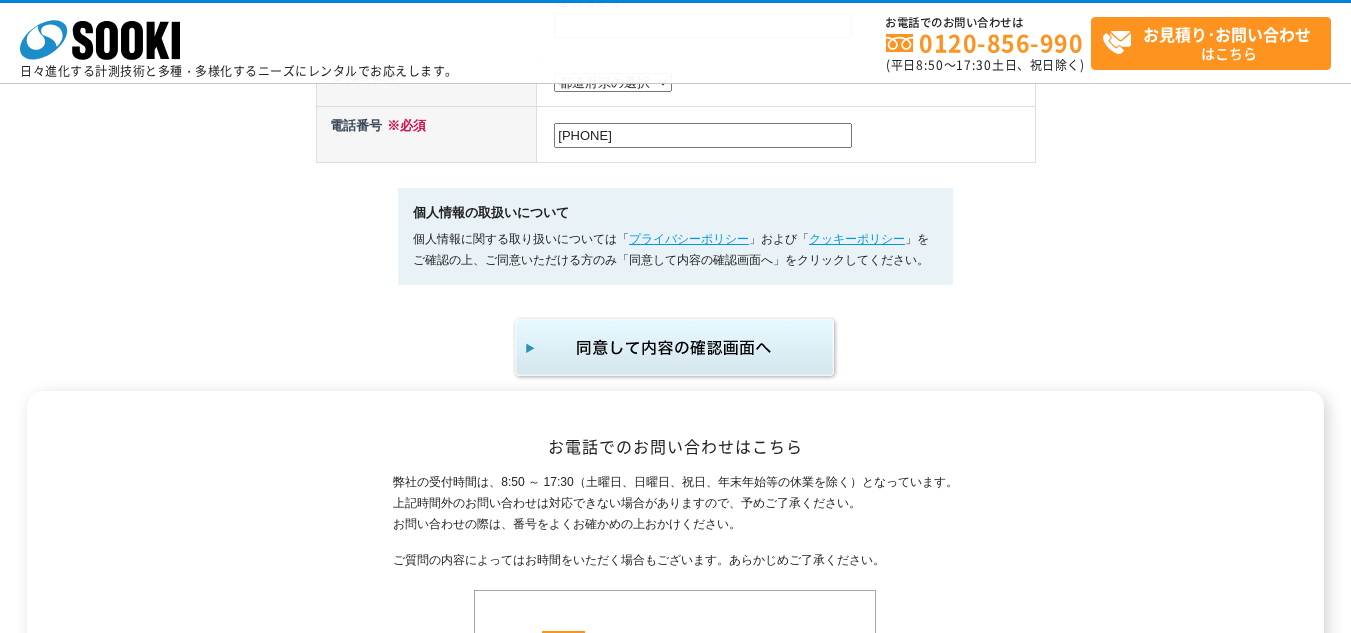 scroll, scrollTop: 1200, scrollLeft: 0, axis: vertical 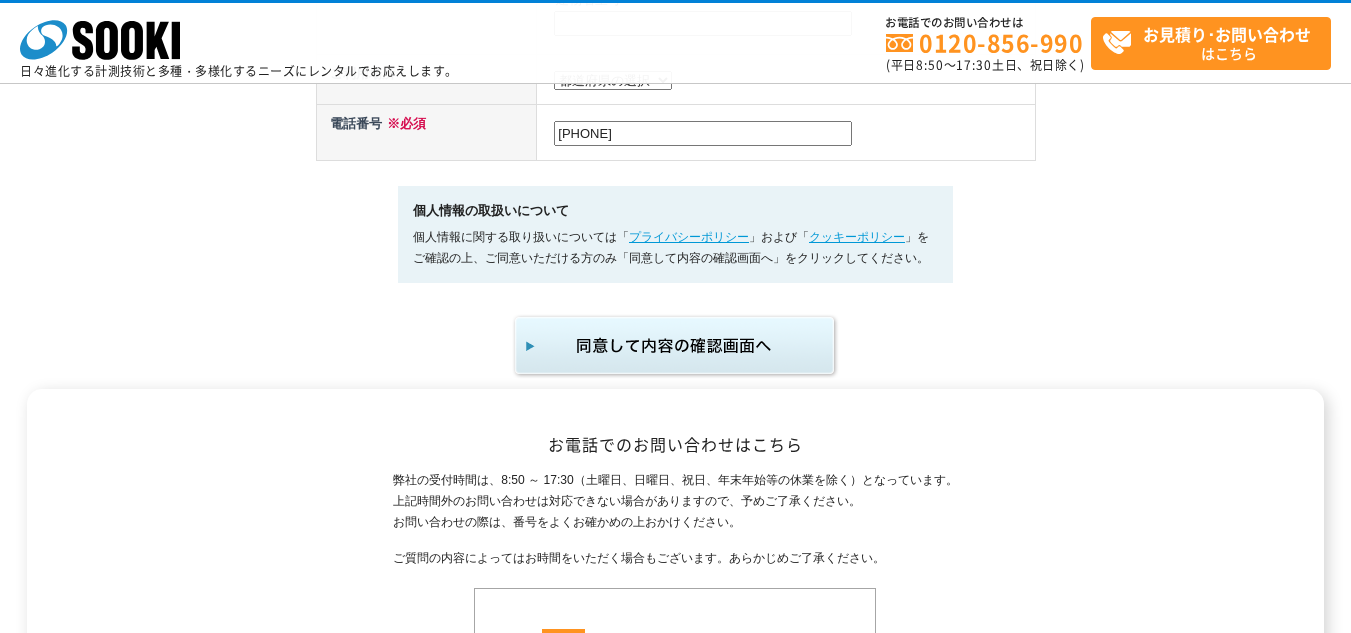 type on "03-5210-2111" 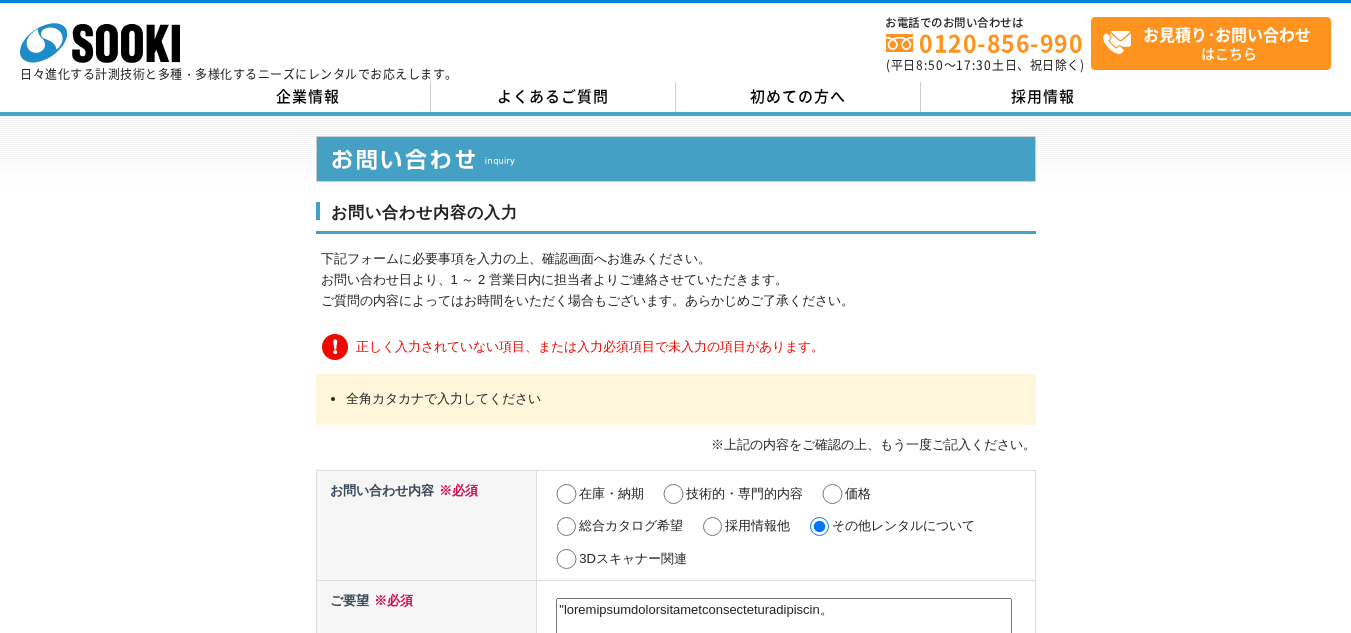 scroll, scrollTop: 0, scrollLeft: 0, axis: both 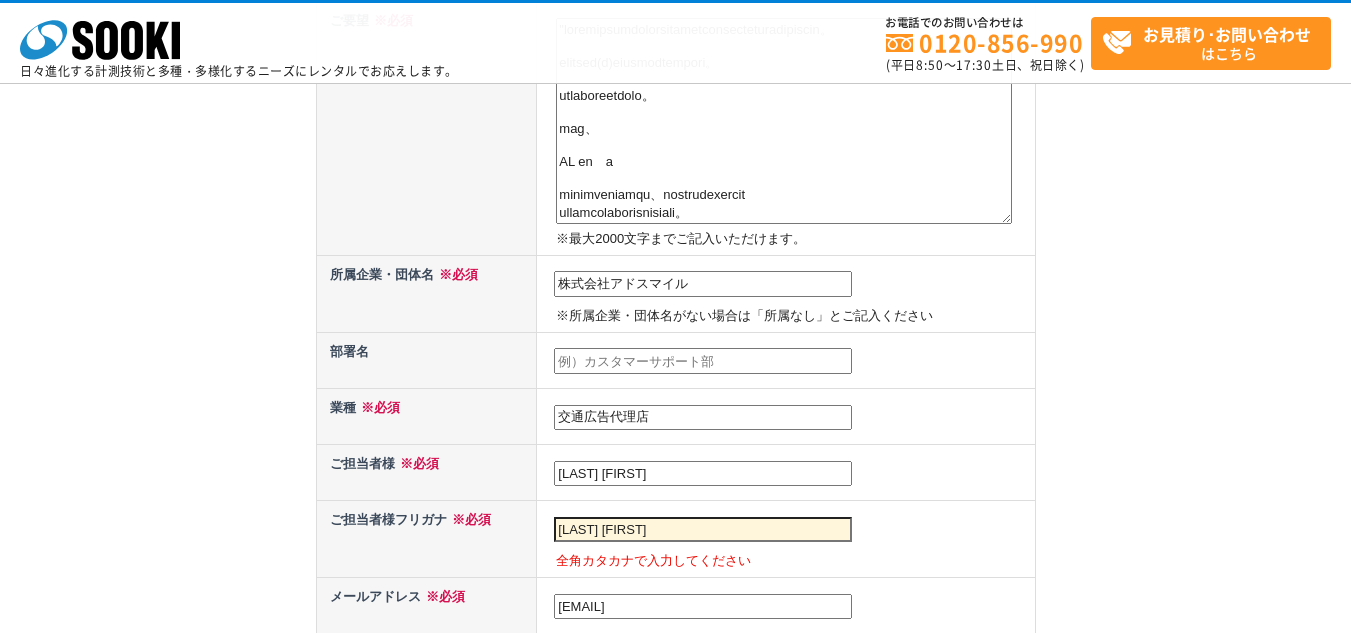 drag, startPoint x: 639, startPoint y: 520, endPoint x: 662, endPoint y: 538, distance: 29.206163 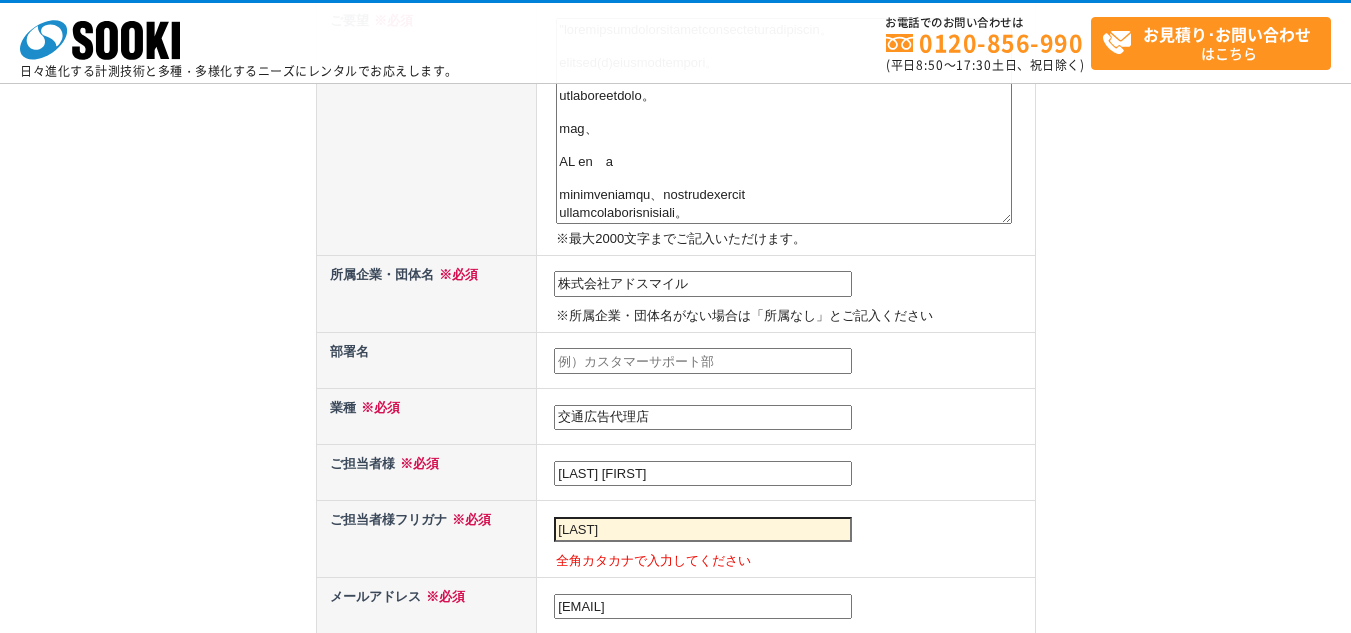 type on "ふ" 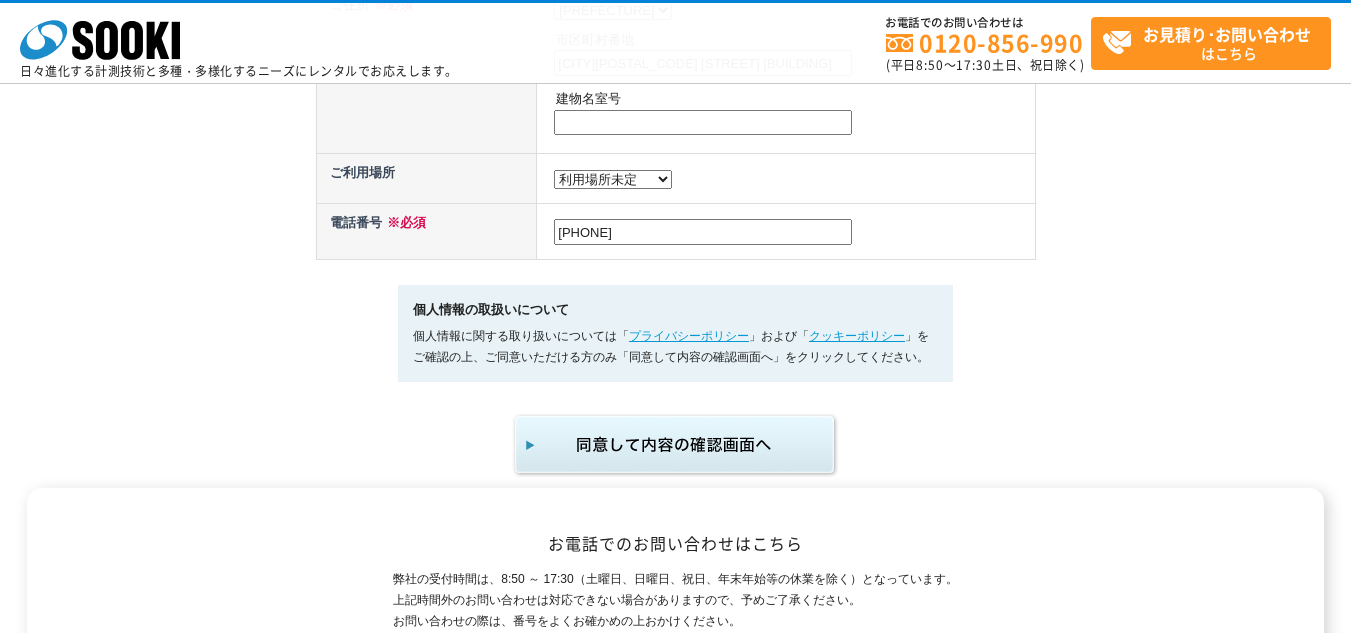 scroll, scrollTop: 1300, scrollLeft: 0, axis: vertical 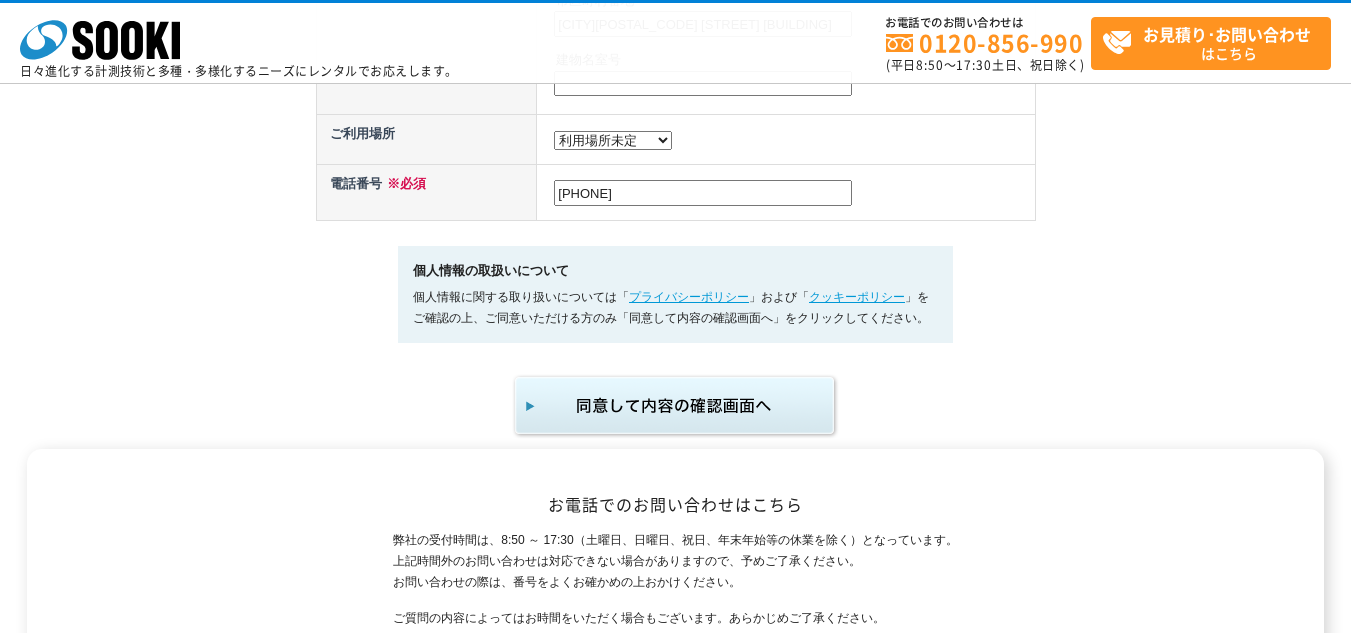 type on "[LAST] [FIRST]" 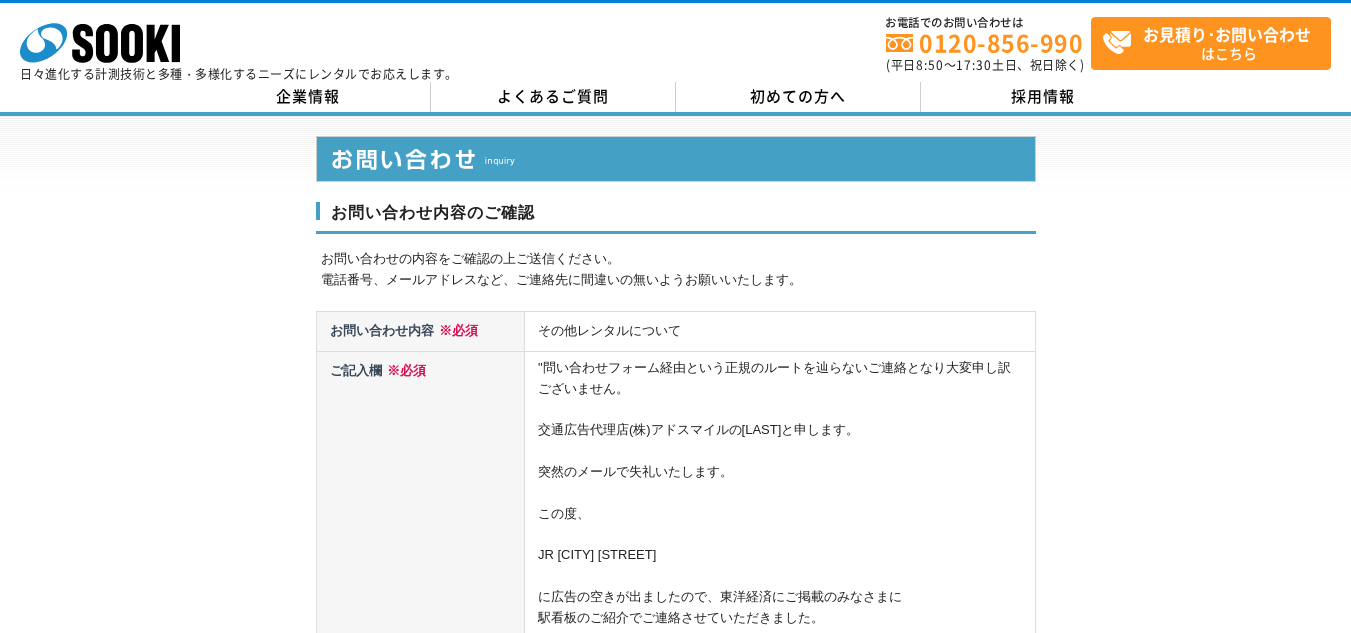 scroll, scrollTop: 0, scrollLeft: 0, axis: both 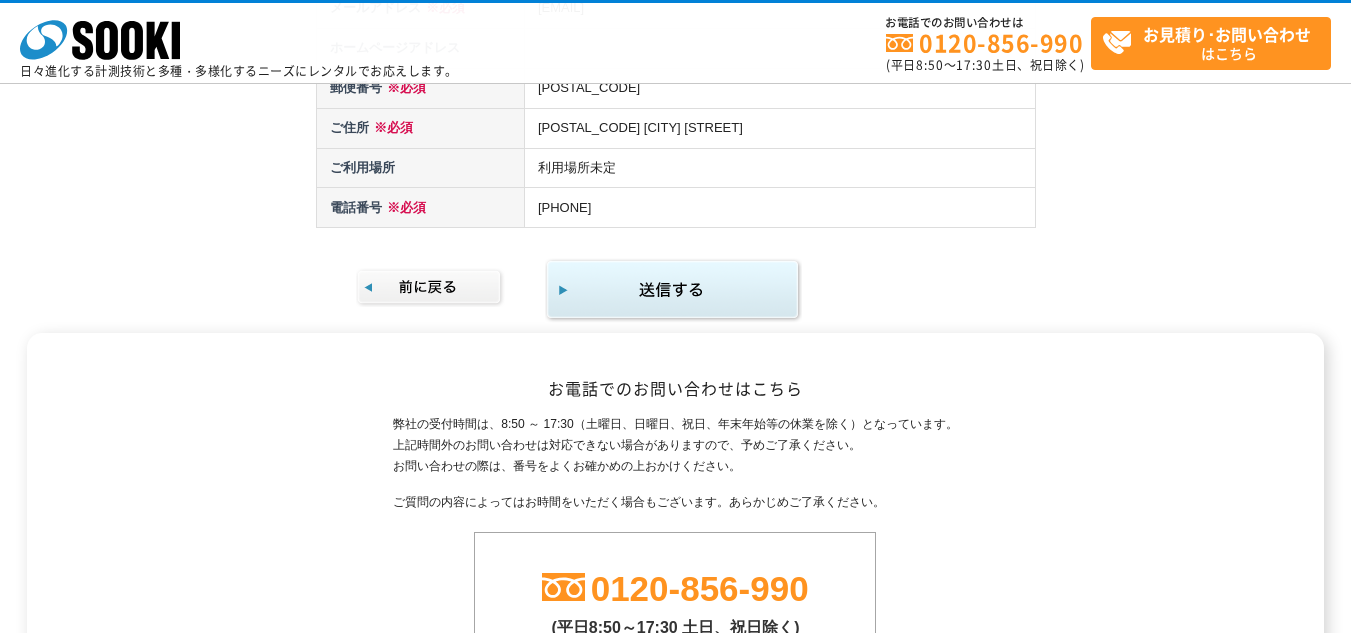 click at bounding box center (673, 290) 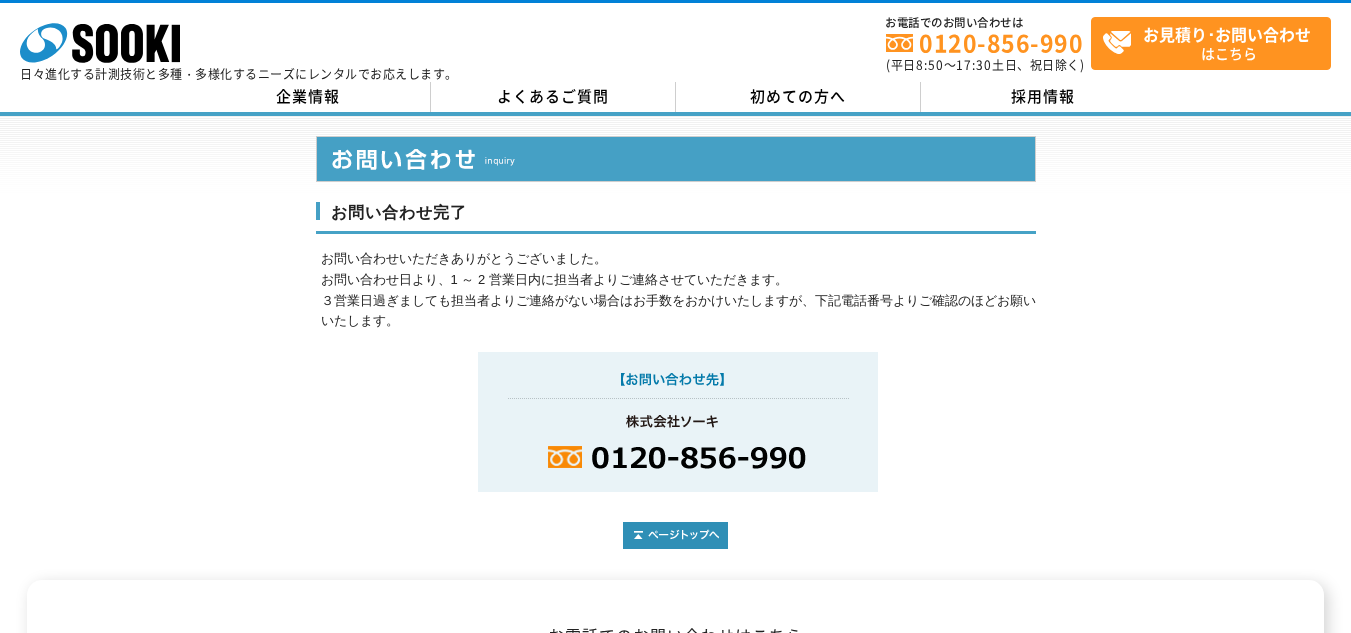 scroll, scrollTop: 0, scrollLeft: 0, axis: both 